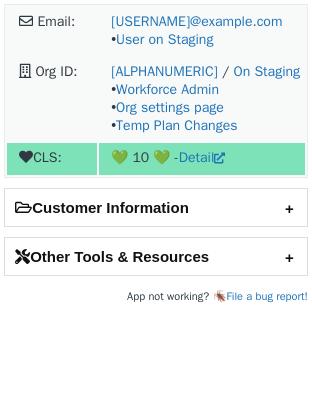 scroll, scrollTop: 0, scrollLeft: 0, axis: both 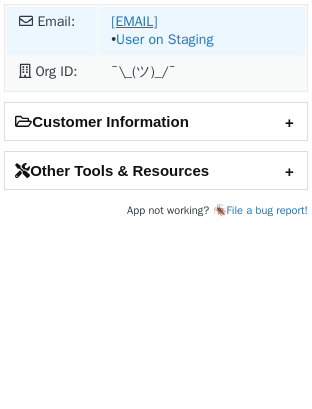 click on "[EMAIL]" at bounding box center (134, 21) 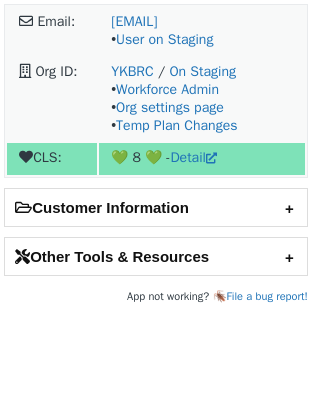 scroll, scrollTop: 0, scrollLeft: 0, axis: both 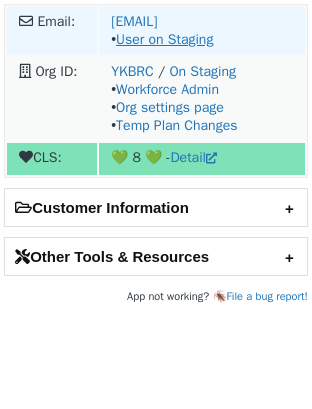 click on "User on Staging" at bounding box center (164, 39) 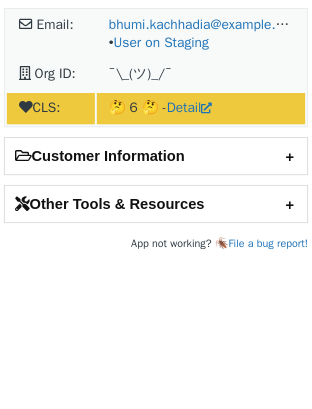 scroll, scrollTop: 0, scrollLeft: 0, axis: both 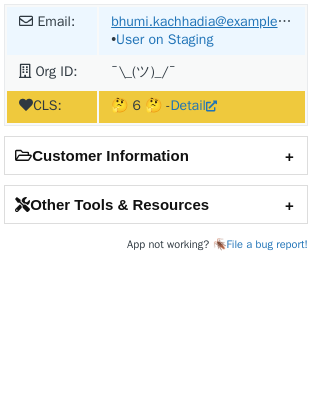 click on "bhumi.kachhadia@hivefs.com" at bounding box center [209, 21] 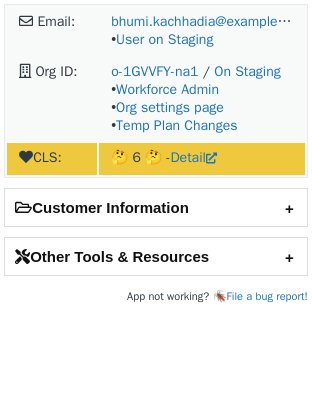 scroll, scrollTop: 0, scrollLeft: 0, axis: both 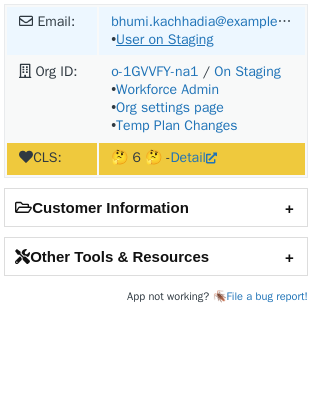 click on "User on Staging" at bounding box center [164, 39] 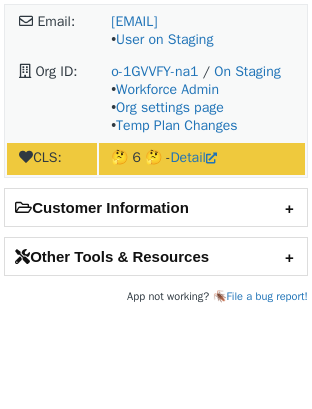 scroll, scrollTop: 0, scrollLeft: 0, axis: both 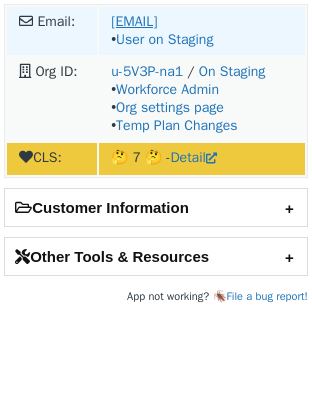 click on "ben.haefele@webflow.com" at bounding box center [134, 21] 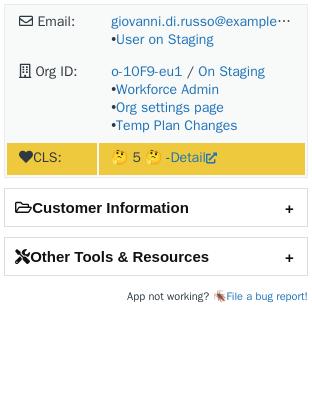 scroll, scrollTop: 0, scrollLeft: 0, axis: both 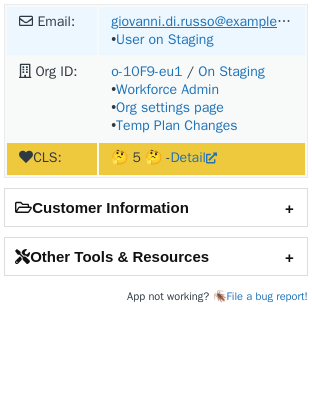 click on "giovanni.di.russo@example.com" at bounding box center (209, 21) 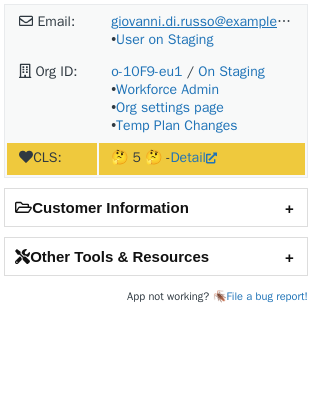 scroll, scrollTop: 0, scrollLeft: 0, axis: both 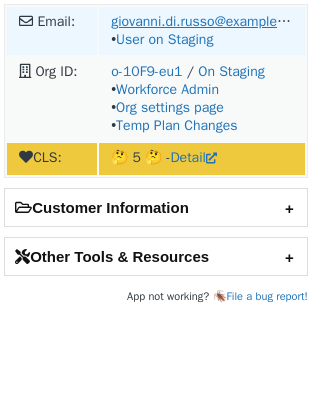 click on "giovanni.di.russo@example.com" at bounding box center (209, 21) 